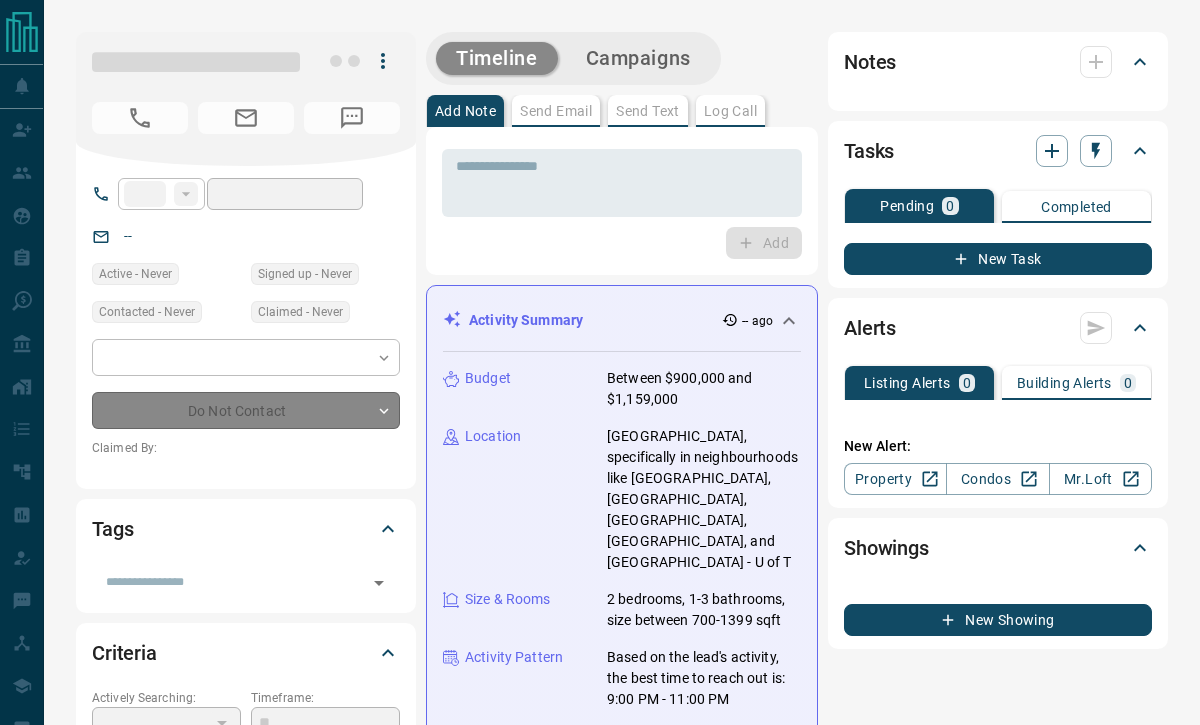 type on "**" 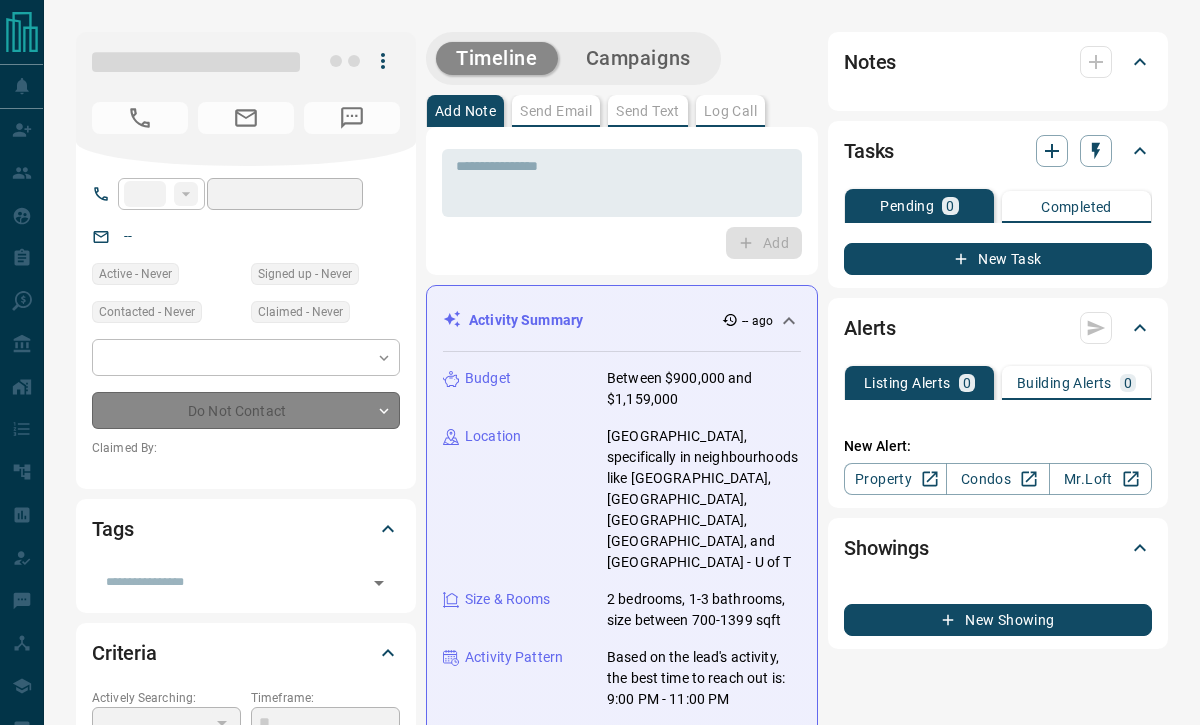 type on "**********" 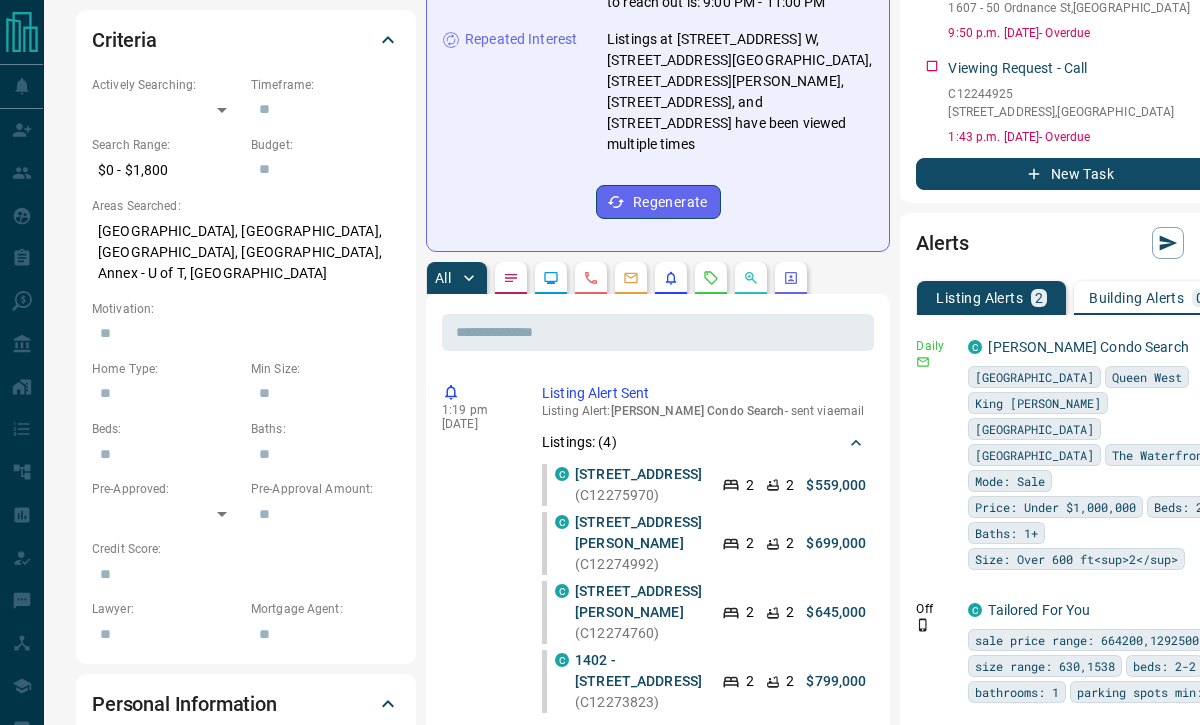 scroll, scrollTop: 0, scrollLeft: 0, axis: both 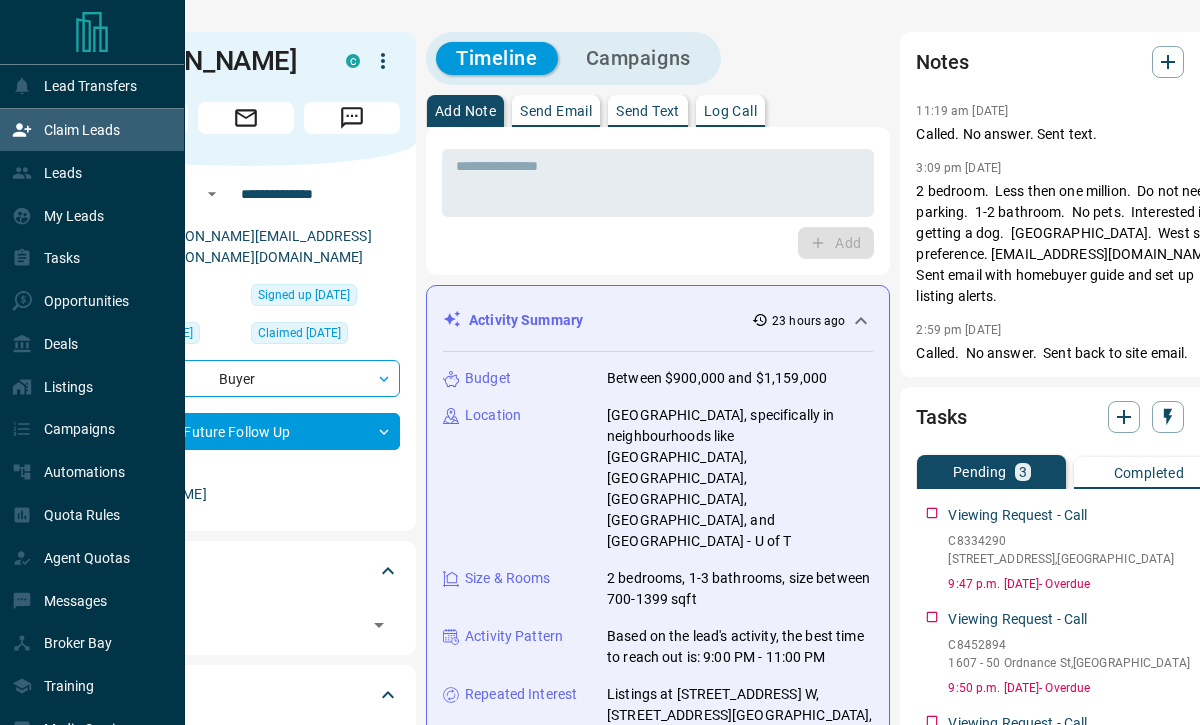 click on "Claim Leads" at bounding box center [66, 130] 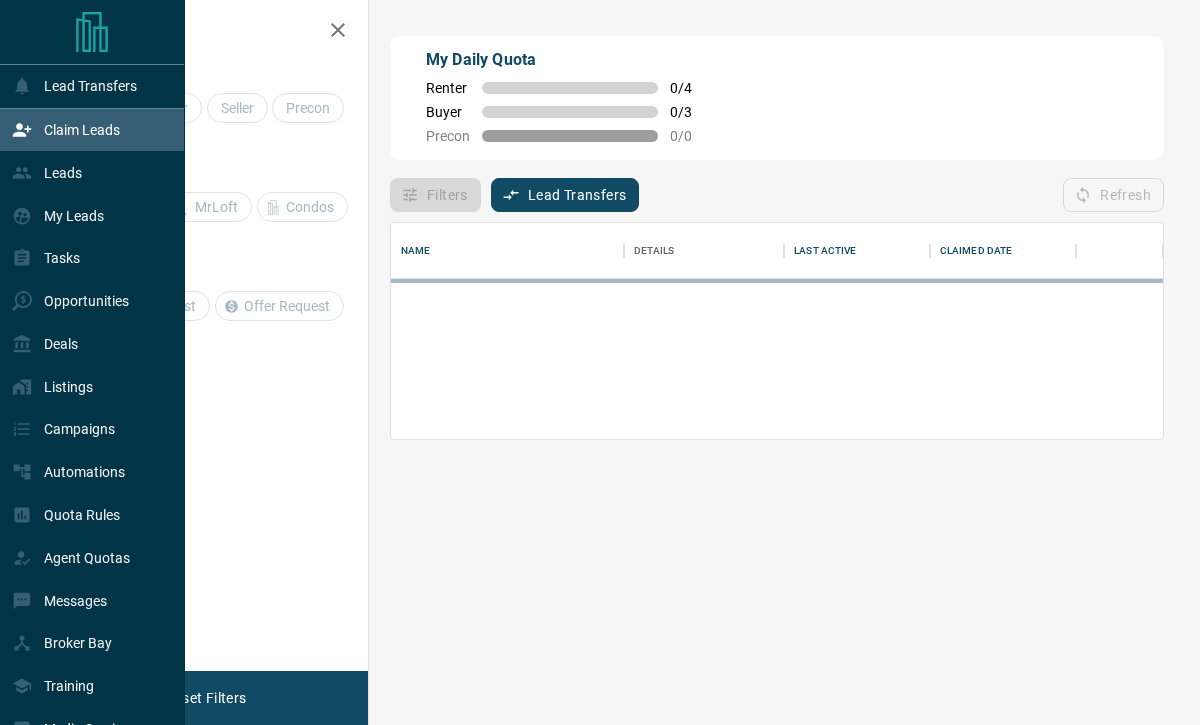 scroll, scrollTop: 0, scrollLeft: 0, axis: both 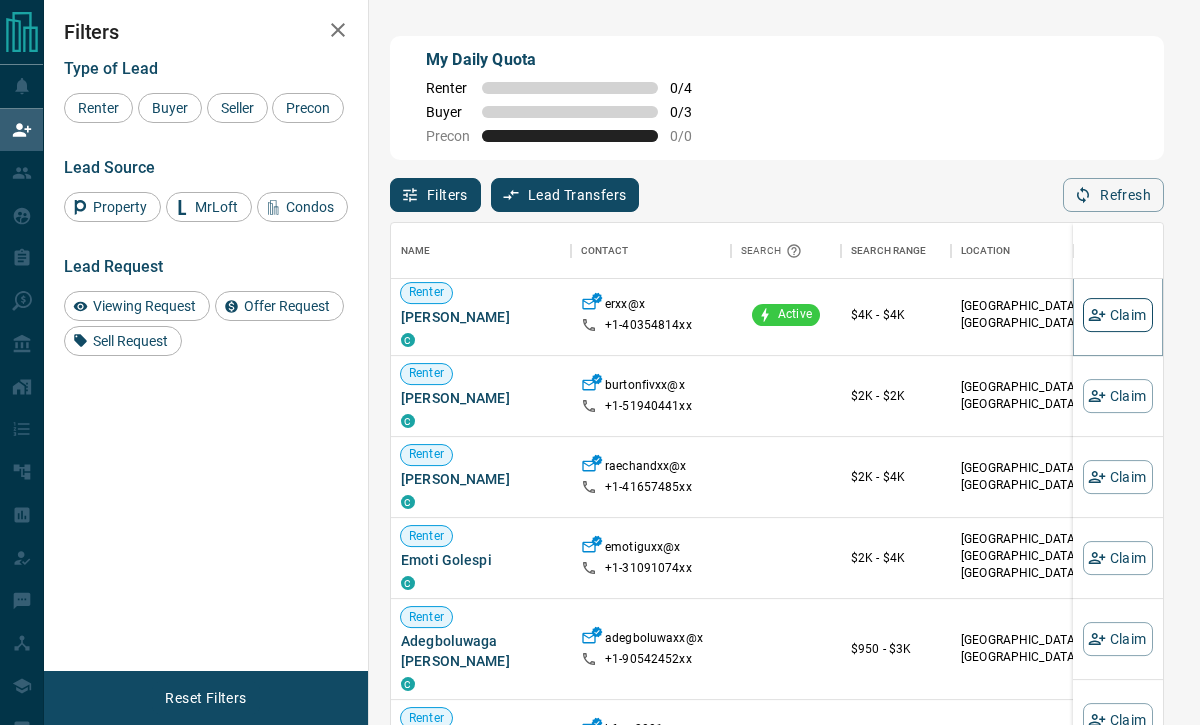 click 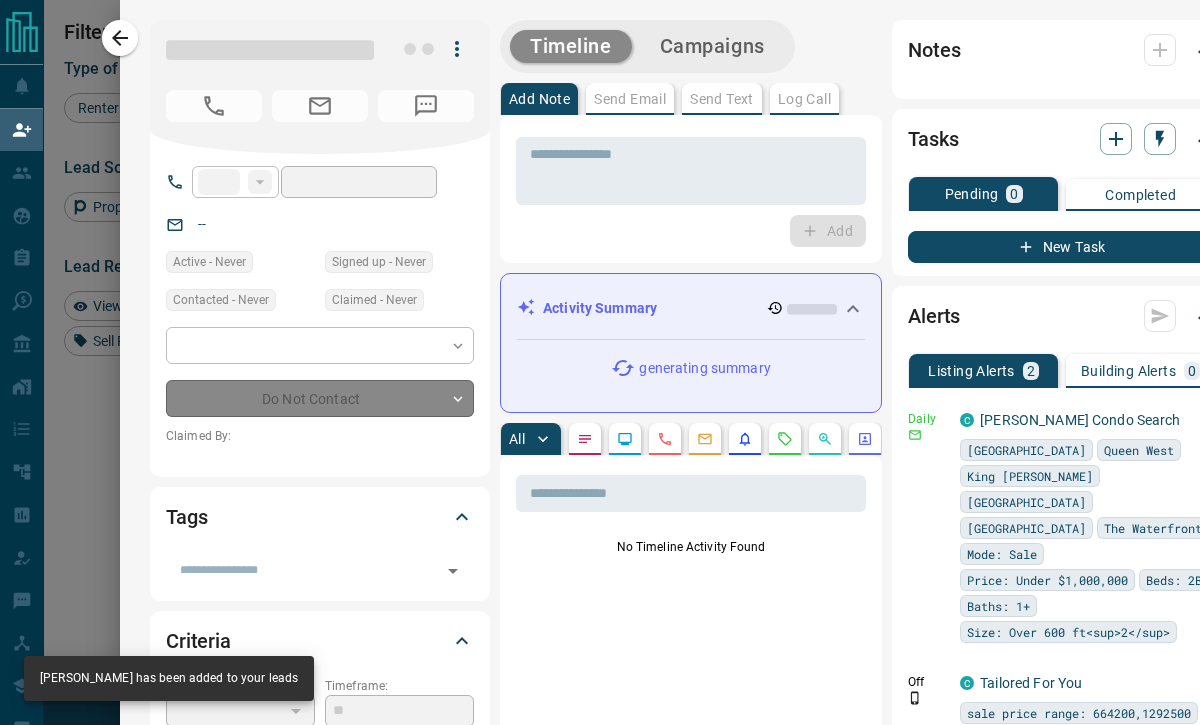 type on "**" 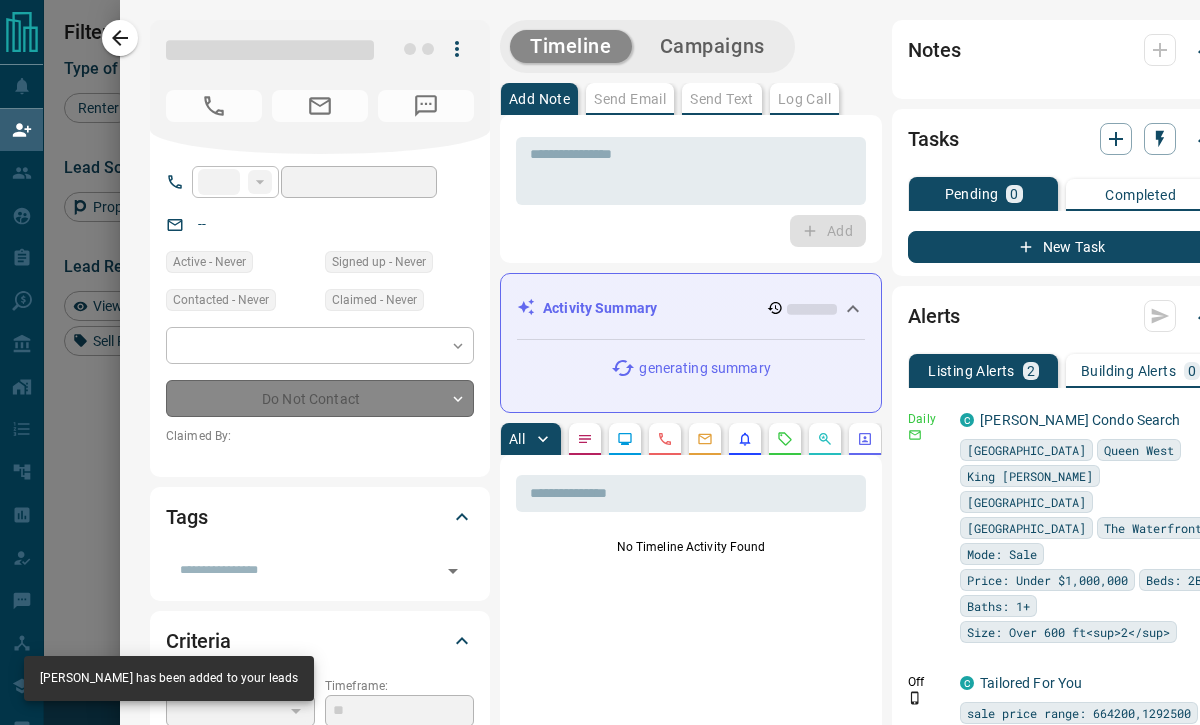 type on "**********" 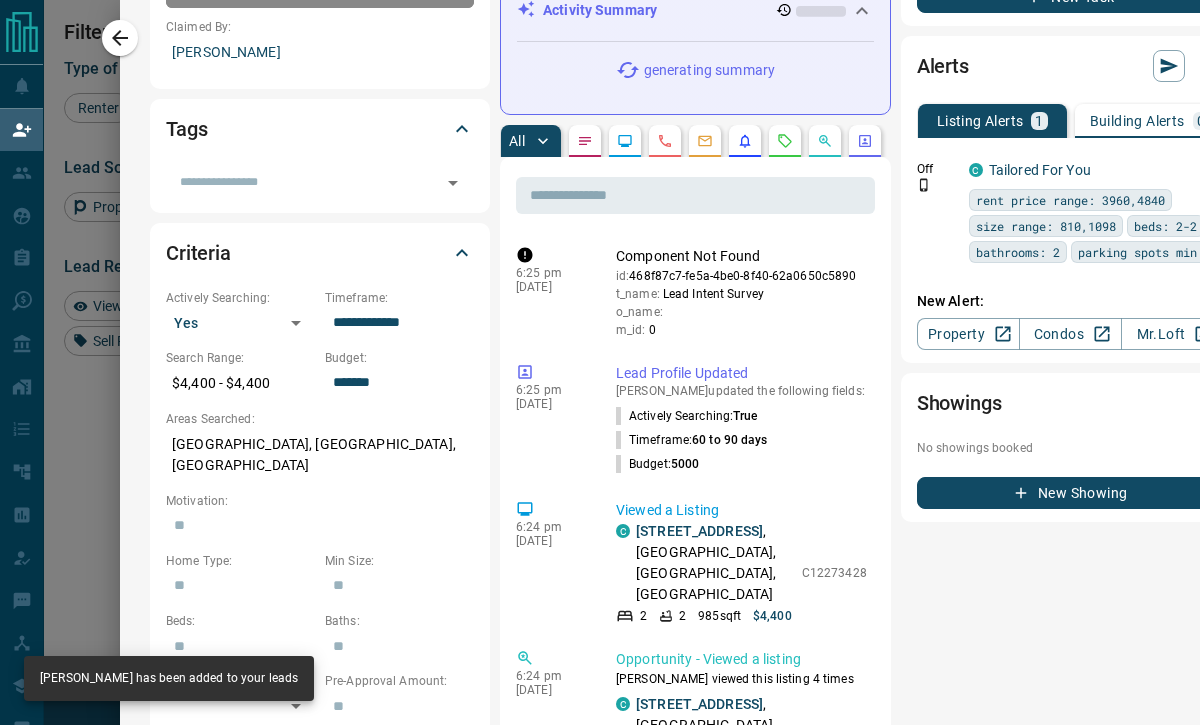 scroll, scrollTop: 412, scrollLeft: 0, axis: vertical 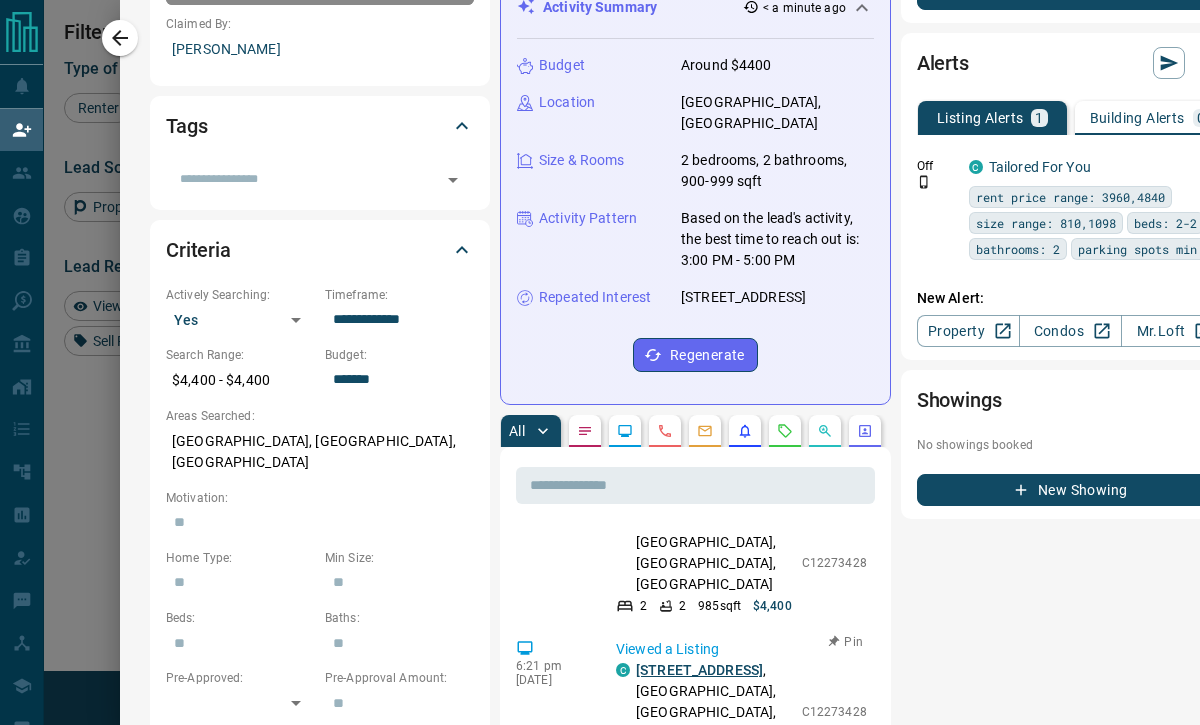 click on "[STREET_ADDRESS]" at bounding box center (699, 670) 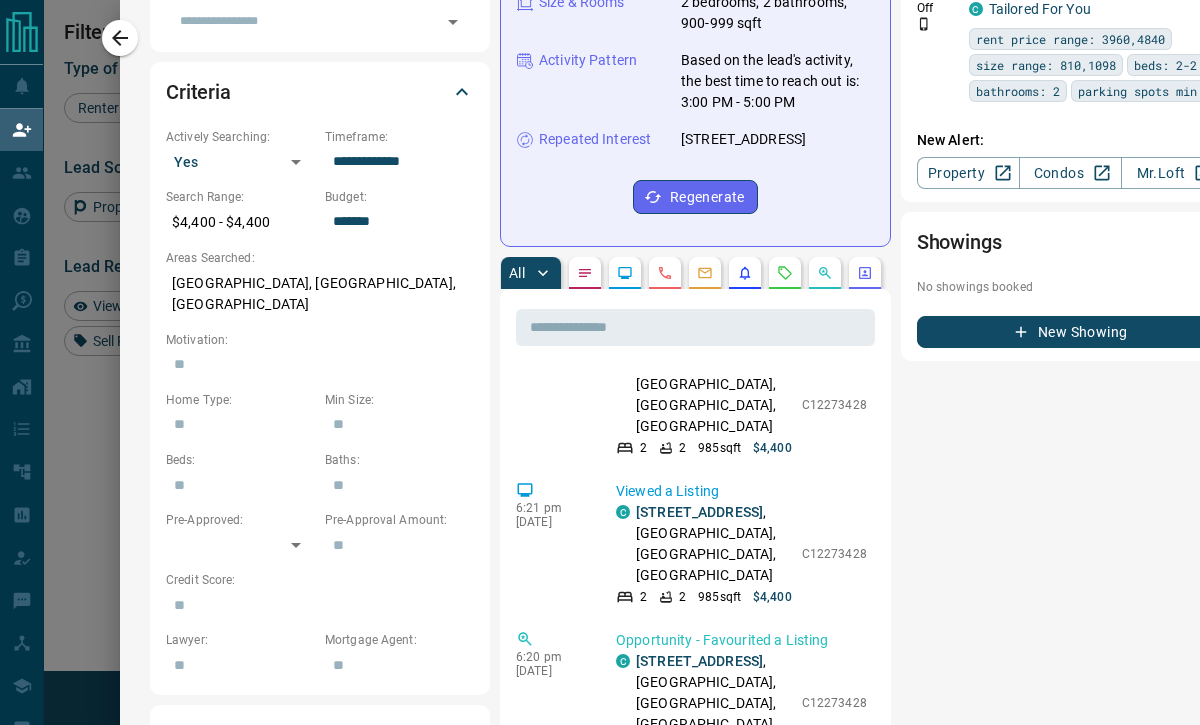 scroll, scrollTop: 0, scrollLeft: 0, axis: both 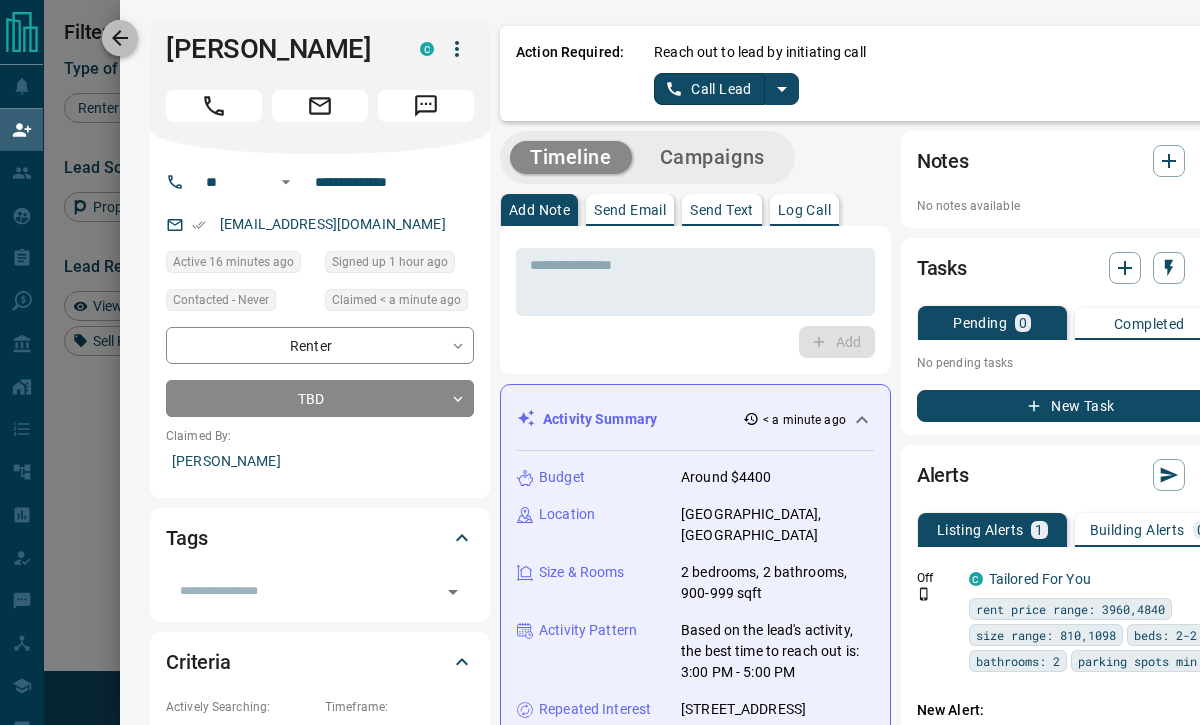 drag, startPoint x: 123, startPoint y: 29, endPoint x: 264, endPoint y: 23, distance: 141.12761 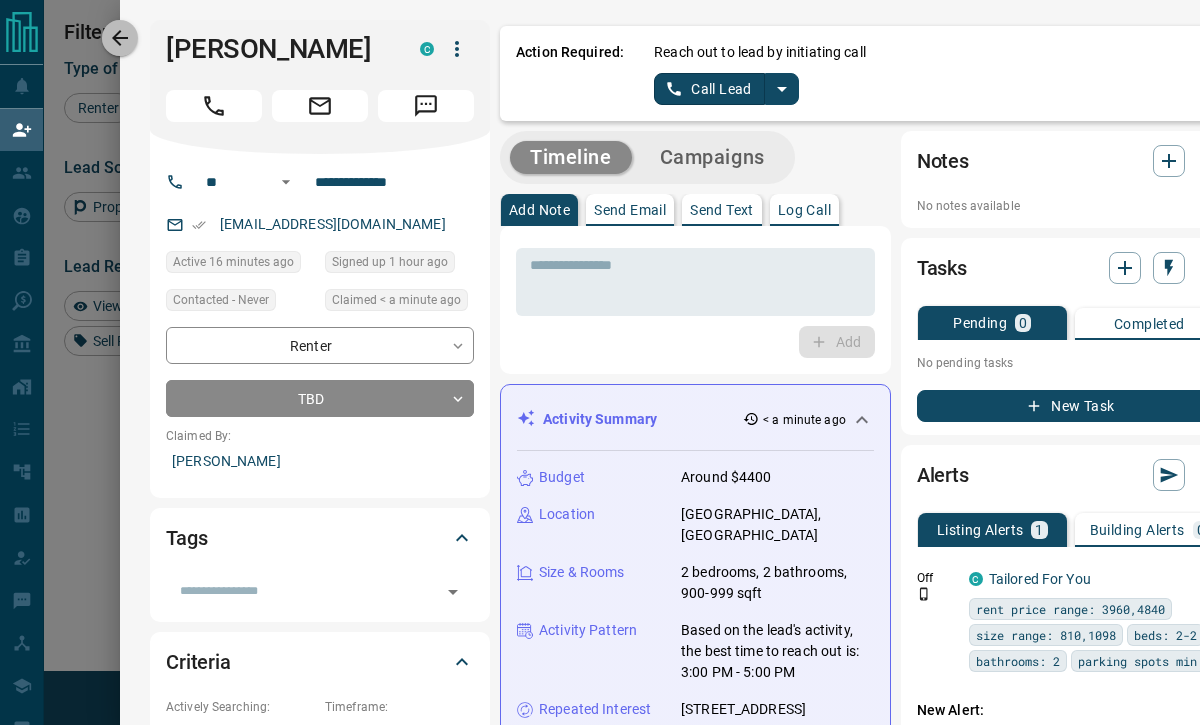 click 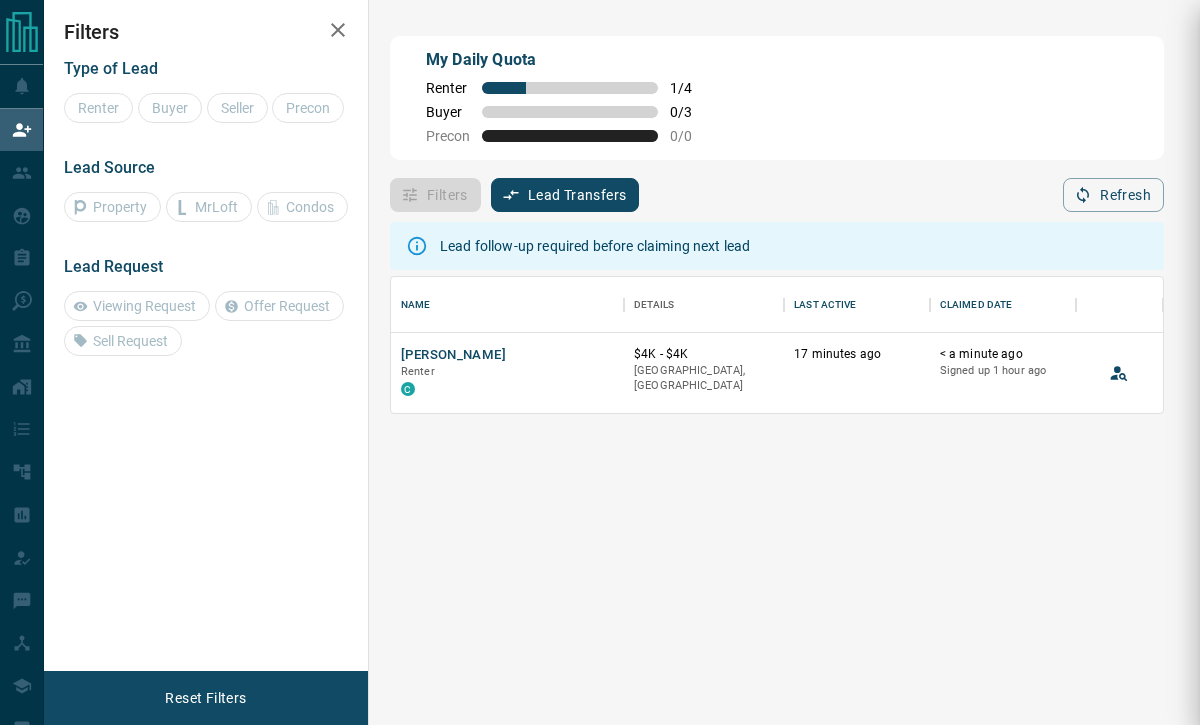 scroll, scrollTop: 1, scrollLeft: 1, axis: both 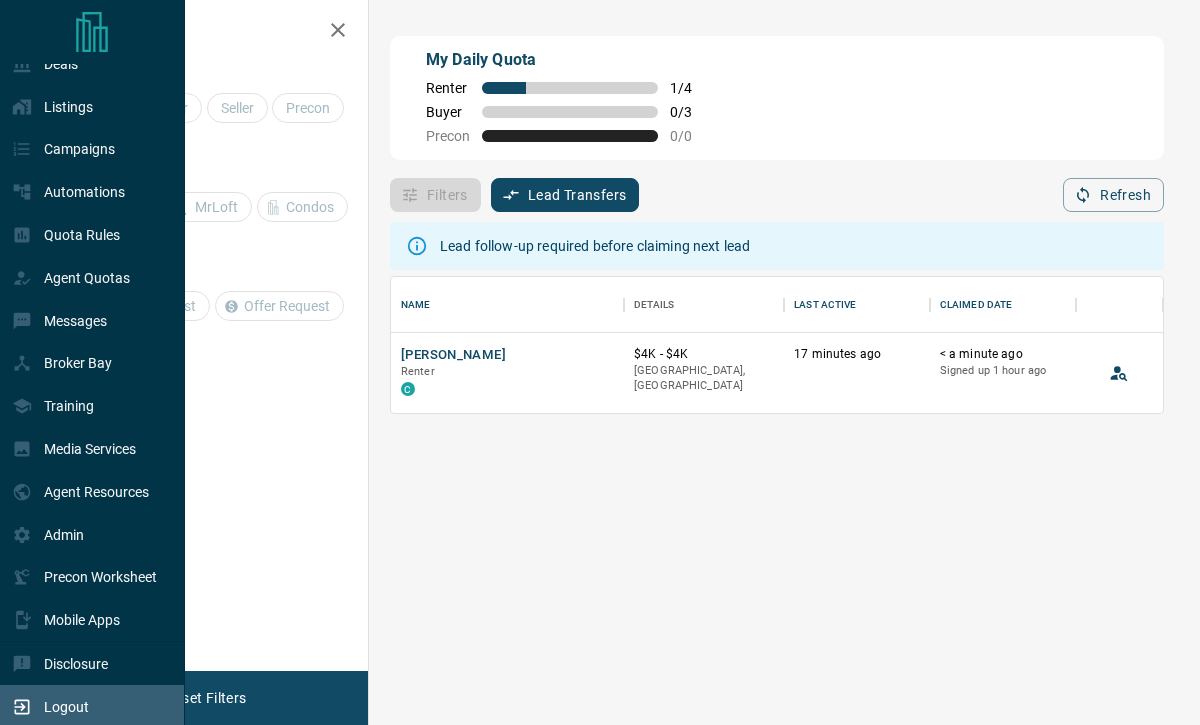 click on "Disclosure Logout" at bounding box center (92, 684) 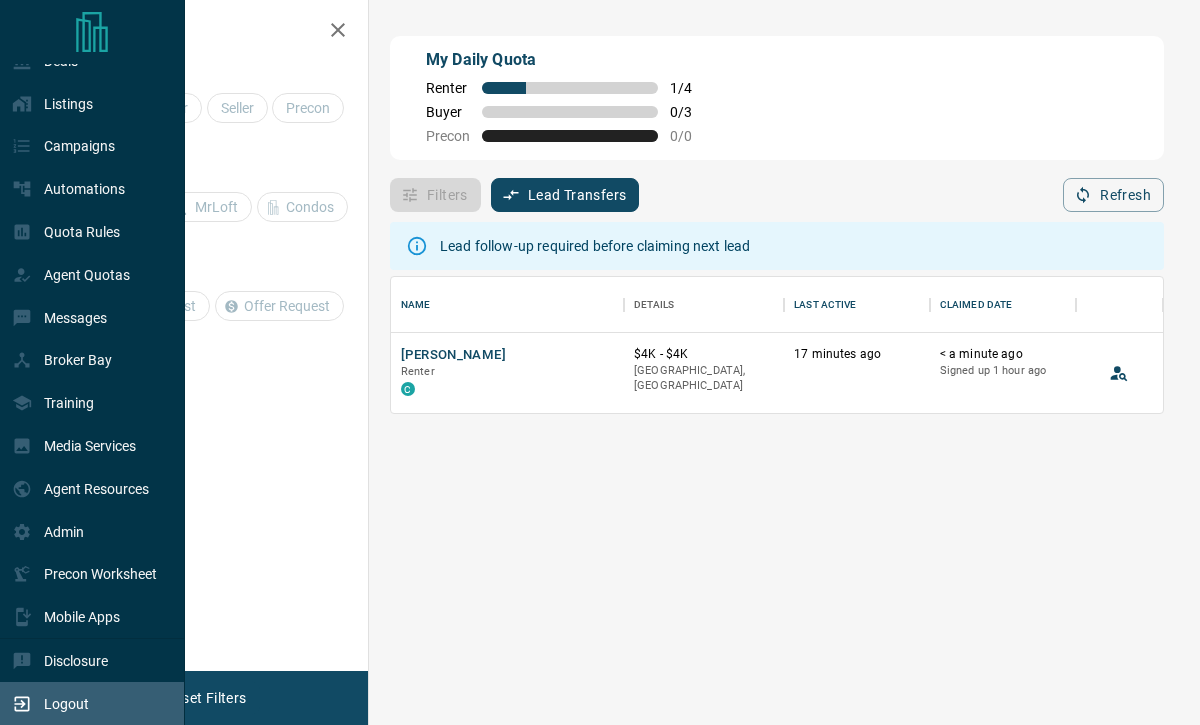 scroll, scrollTop: 294, scrollLeft: 0, axis: vertical 